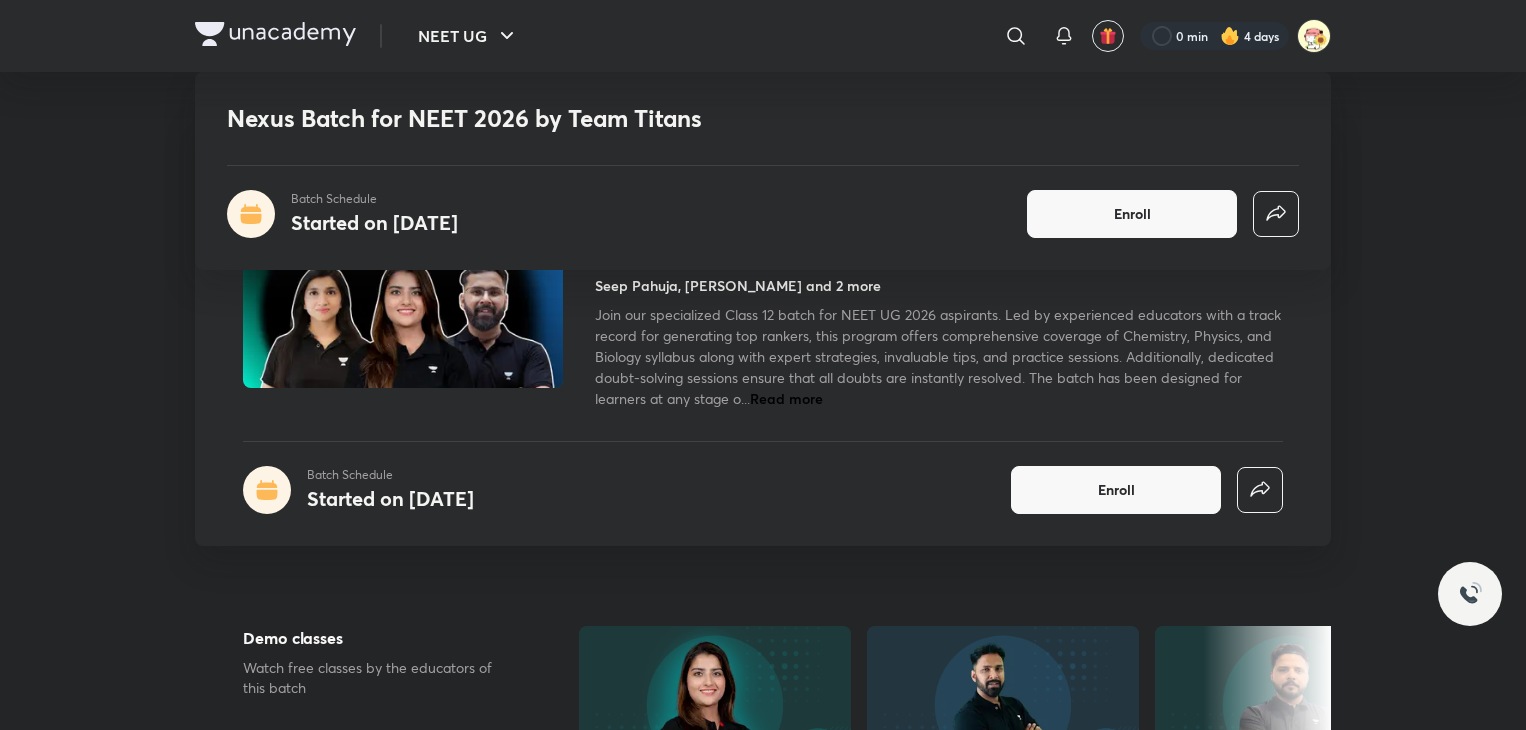 scroll, scrollTop: 2040, scrollLeft: 0, axis: vertical 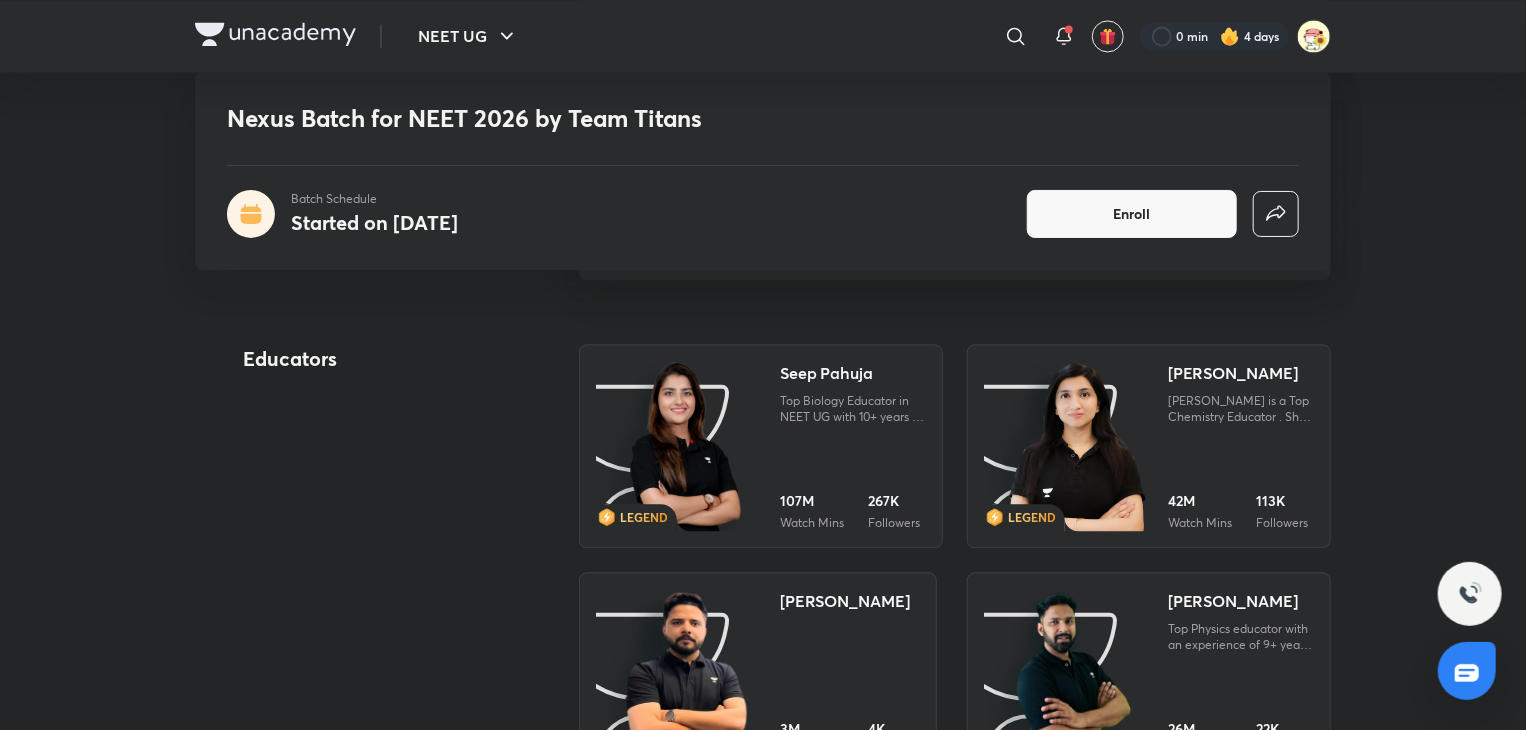 click at bounding box center (680, 447) 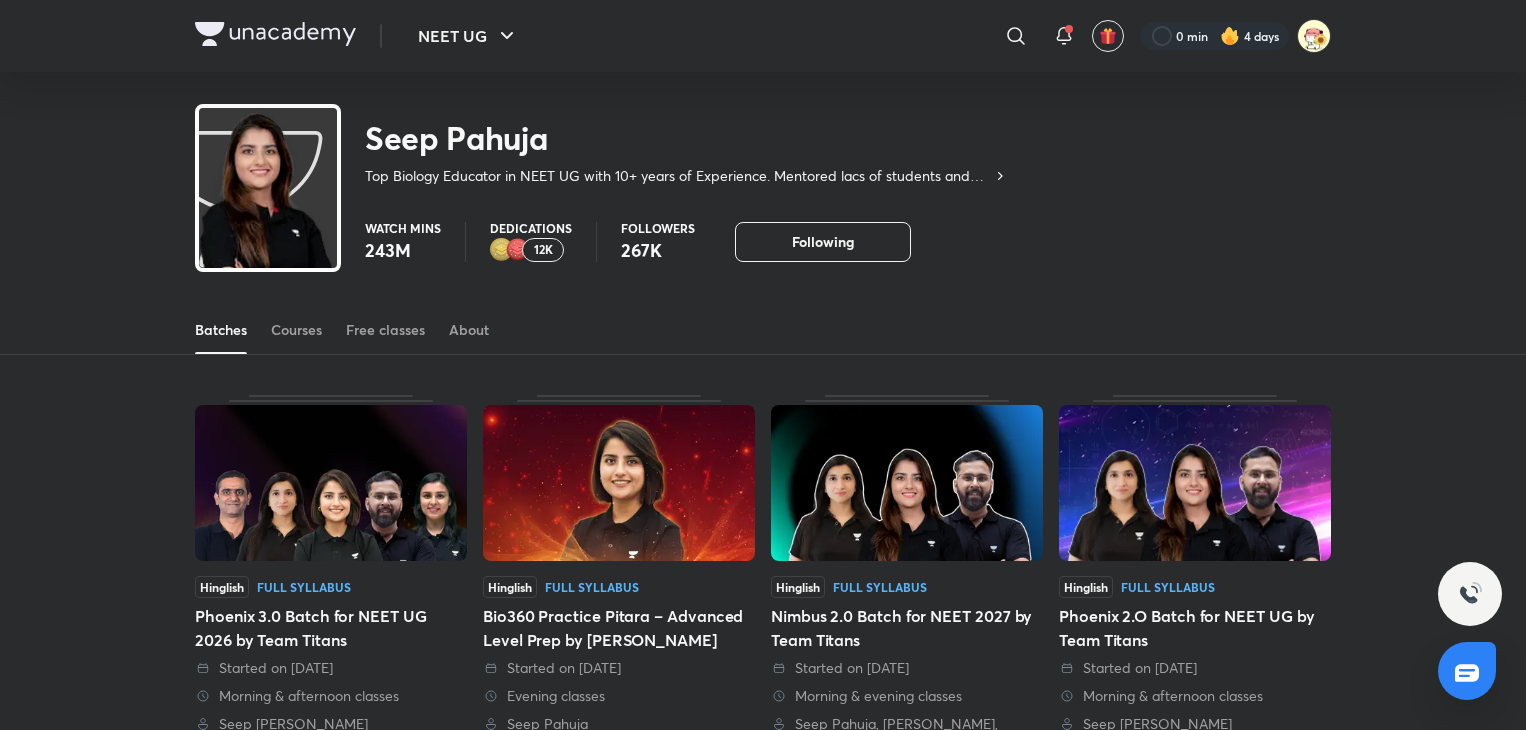 scroll, scrollTop: 0, scrollLeft: 0, axis: both 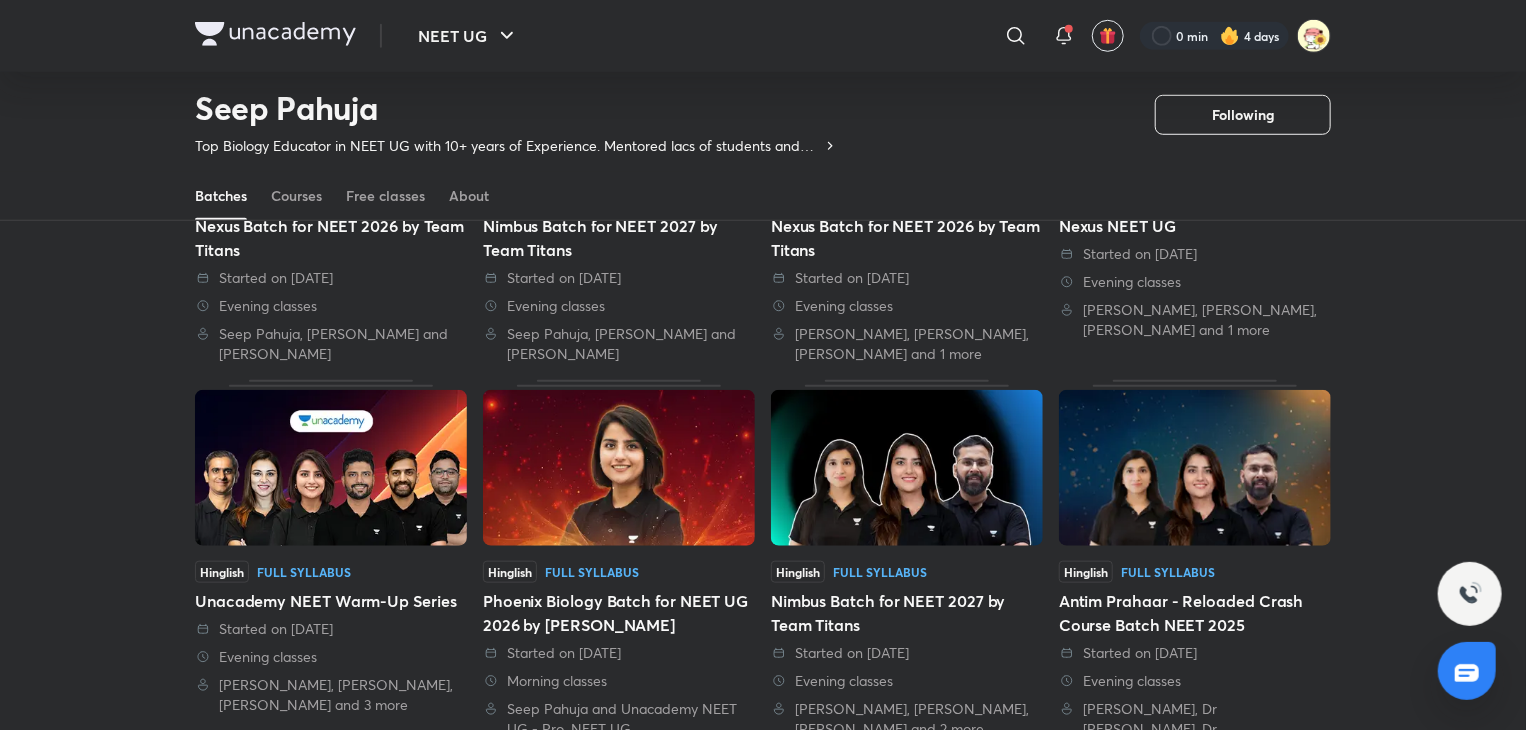 click at bounding box center (619, 468) 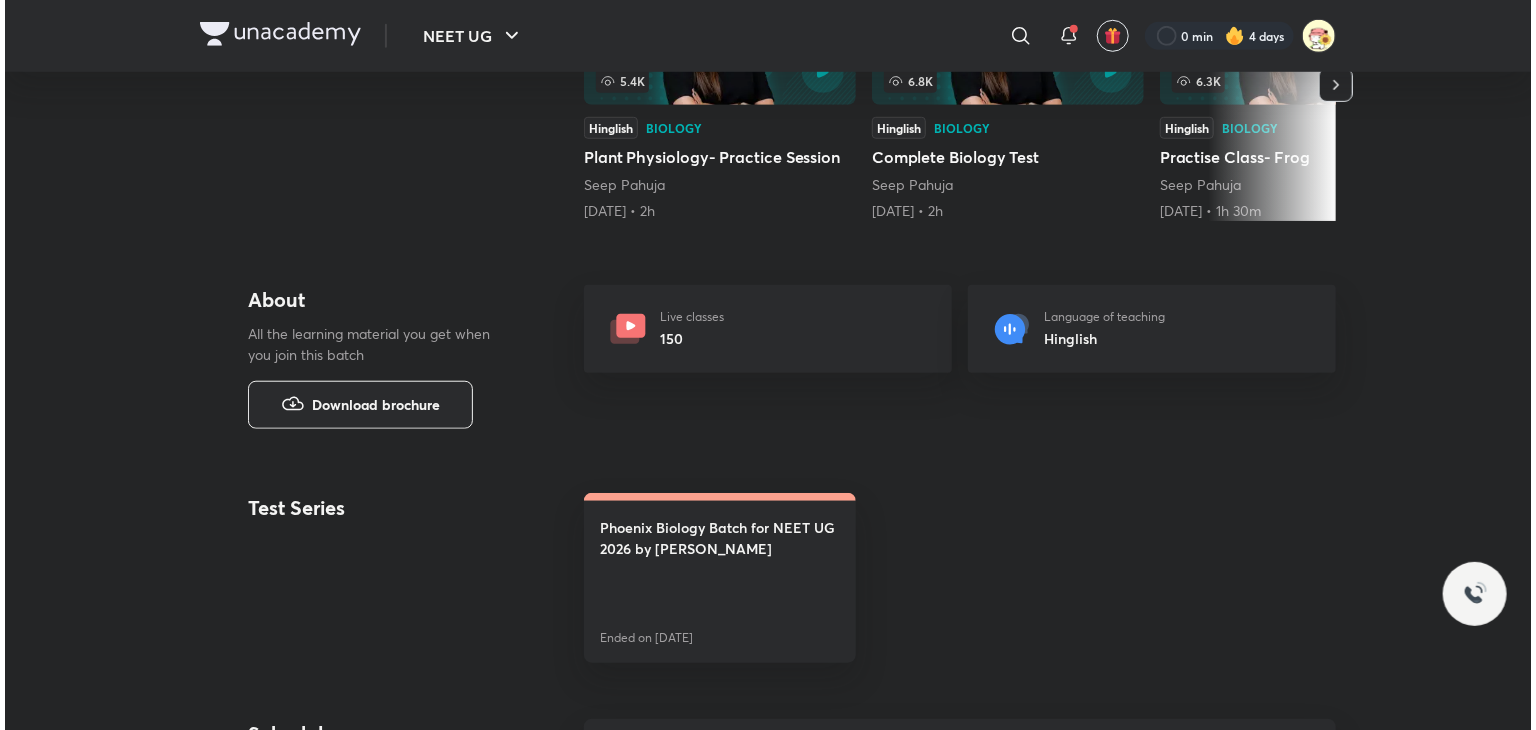 scroll, scrollTop: 0, scrollLeft: 0, axis: both 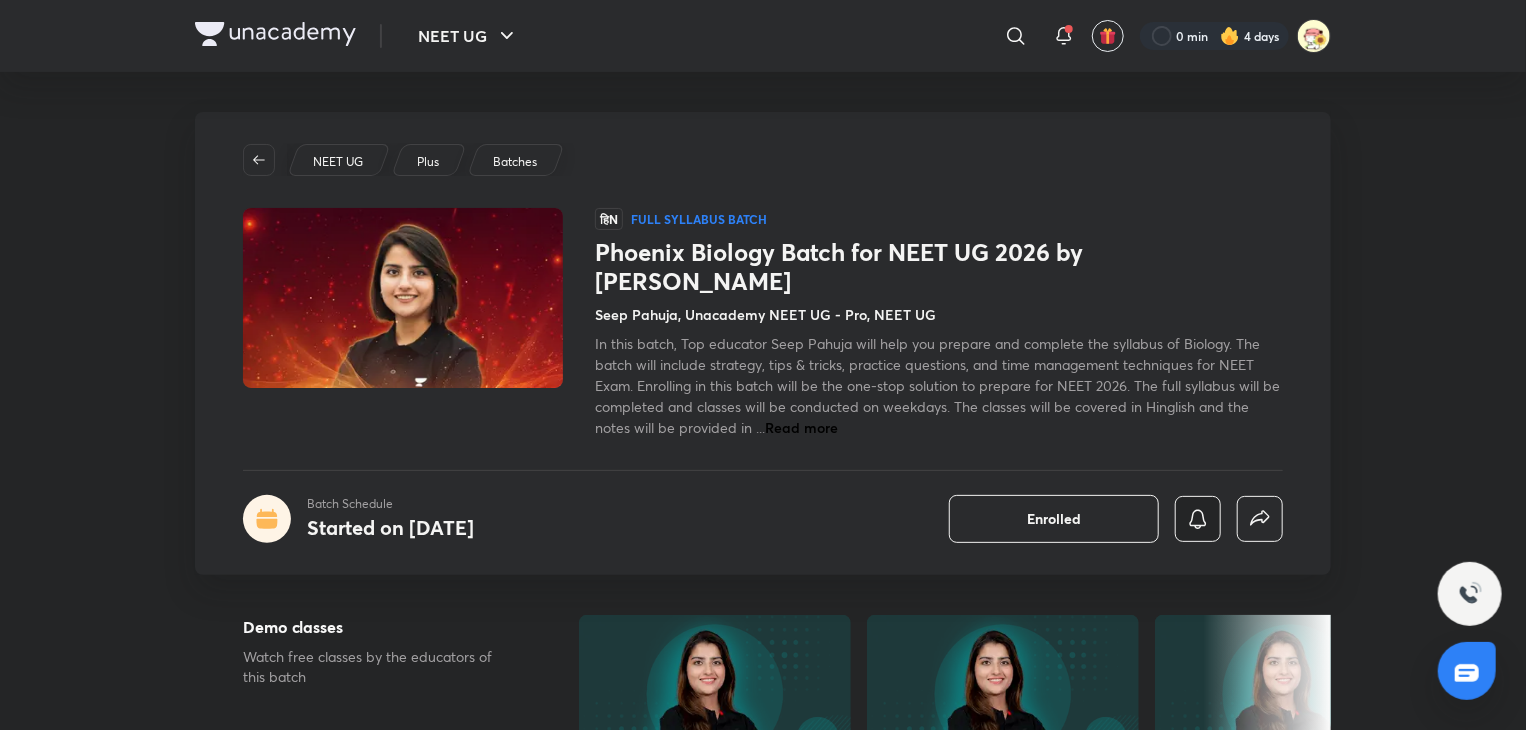 click 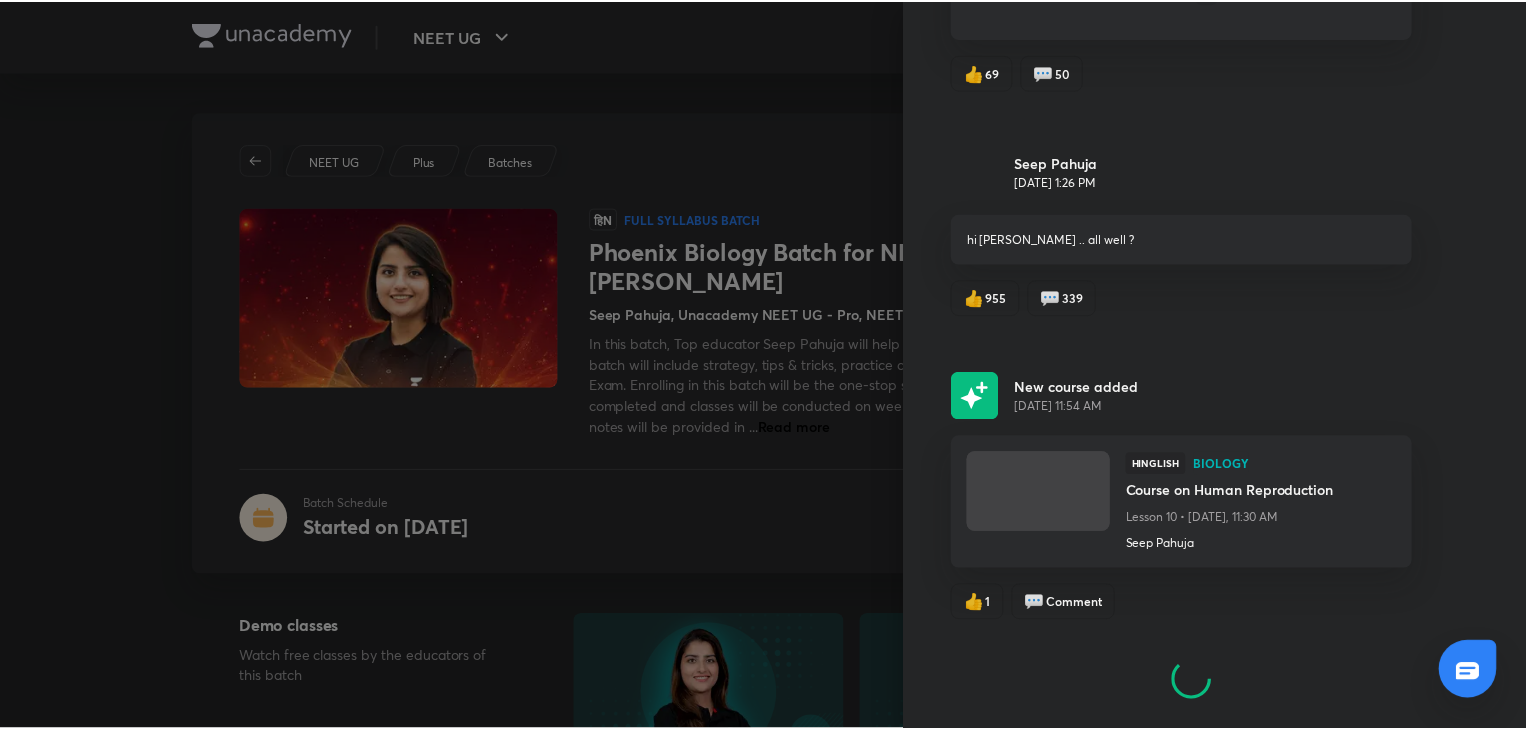 scroll, scrollTop: 5266, scrollLeft: 0, axis: vertical 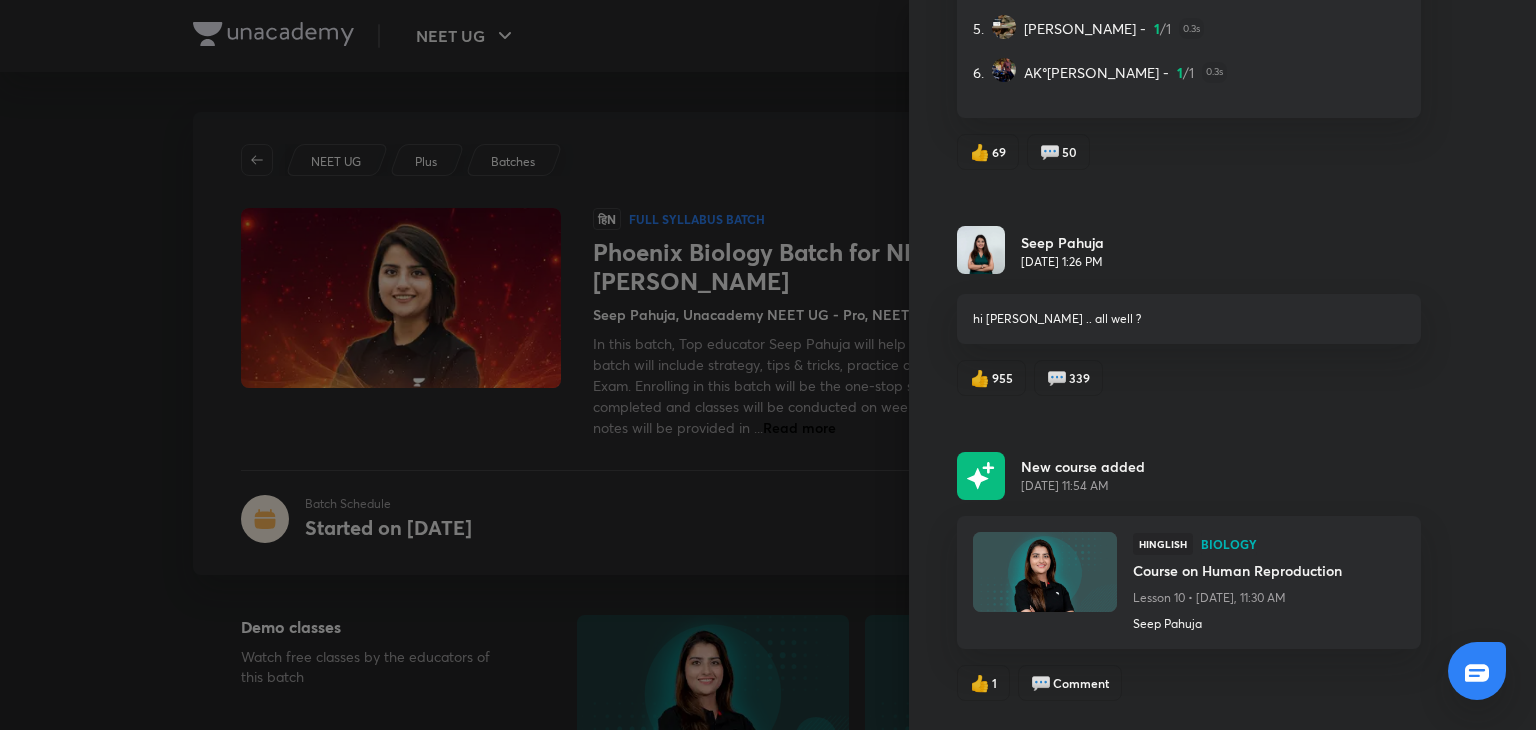click on "Course on Human Reproduction" at bounding box center (1237, 570) 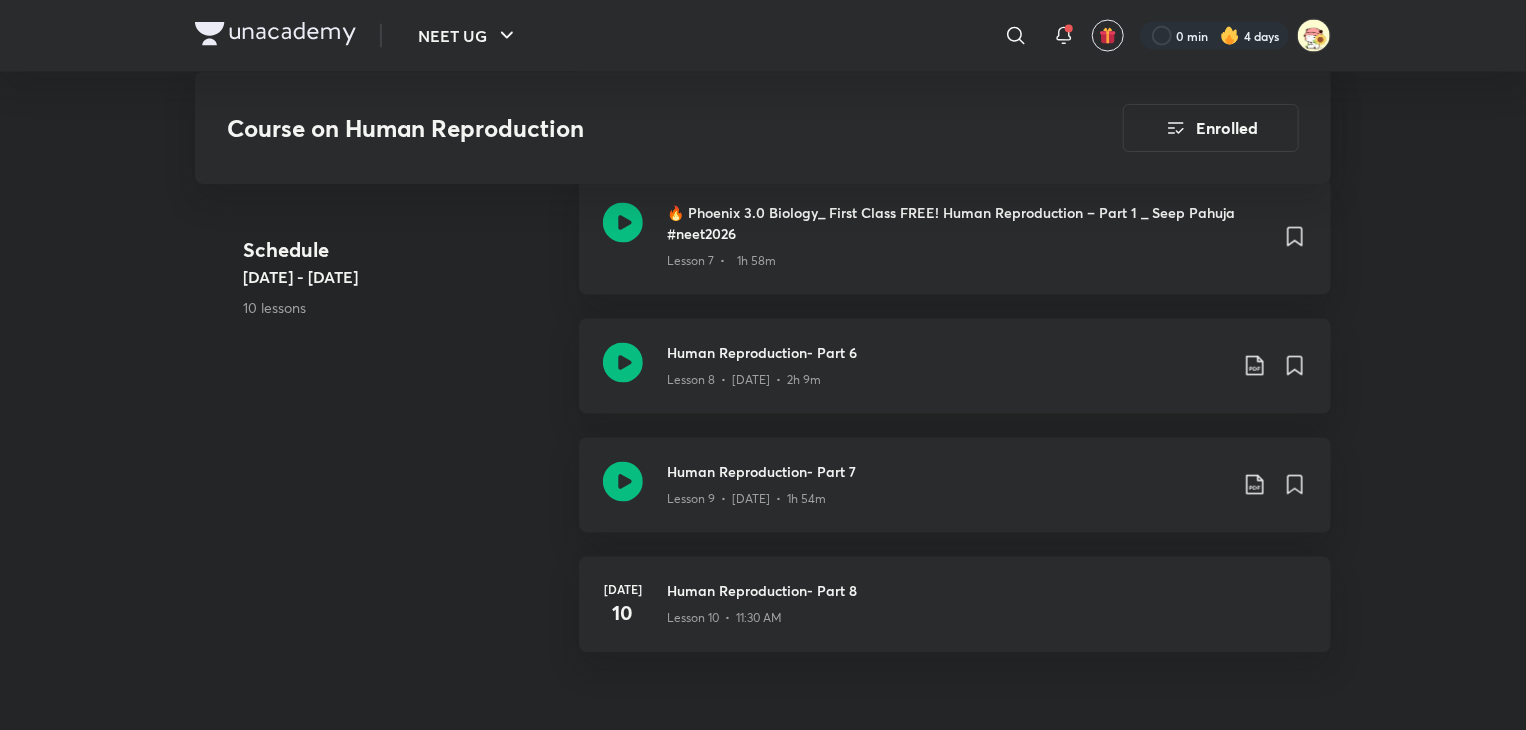 scroll, scrollTop: 1826, scrollLeft: 0, axis: vertical 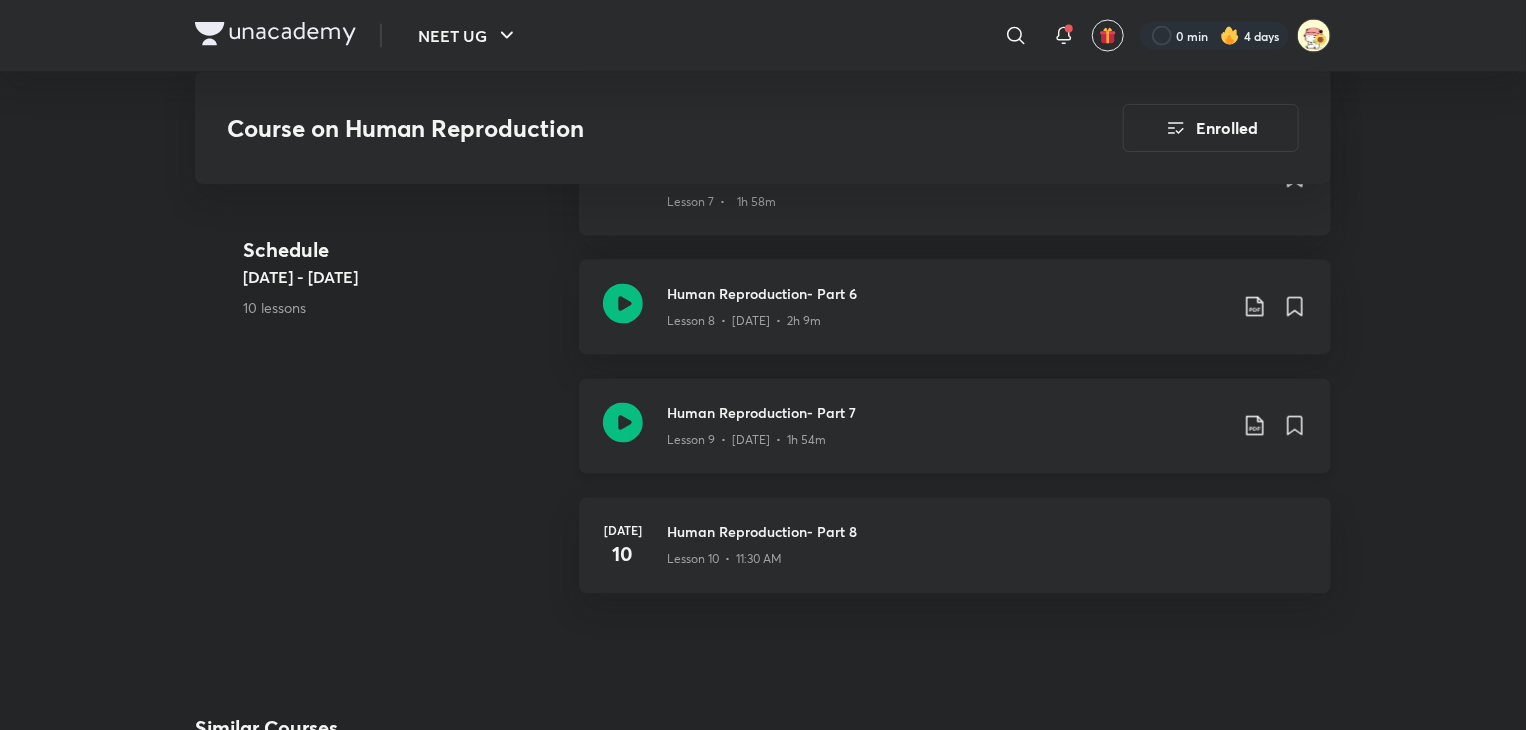 click 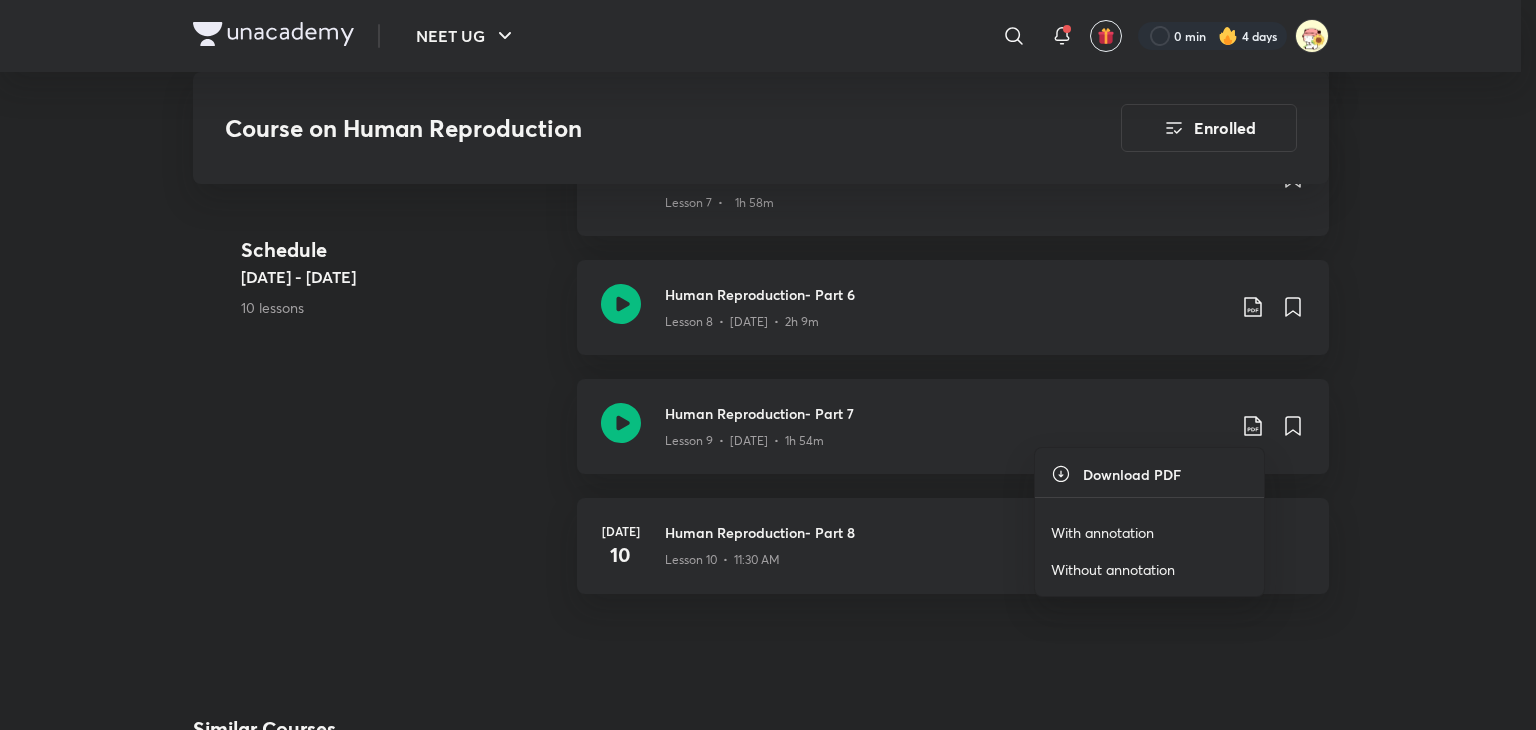 click on "With annotation" at bounding box center (1102, 532) 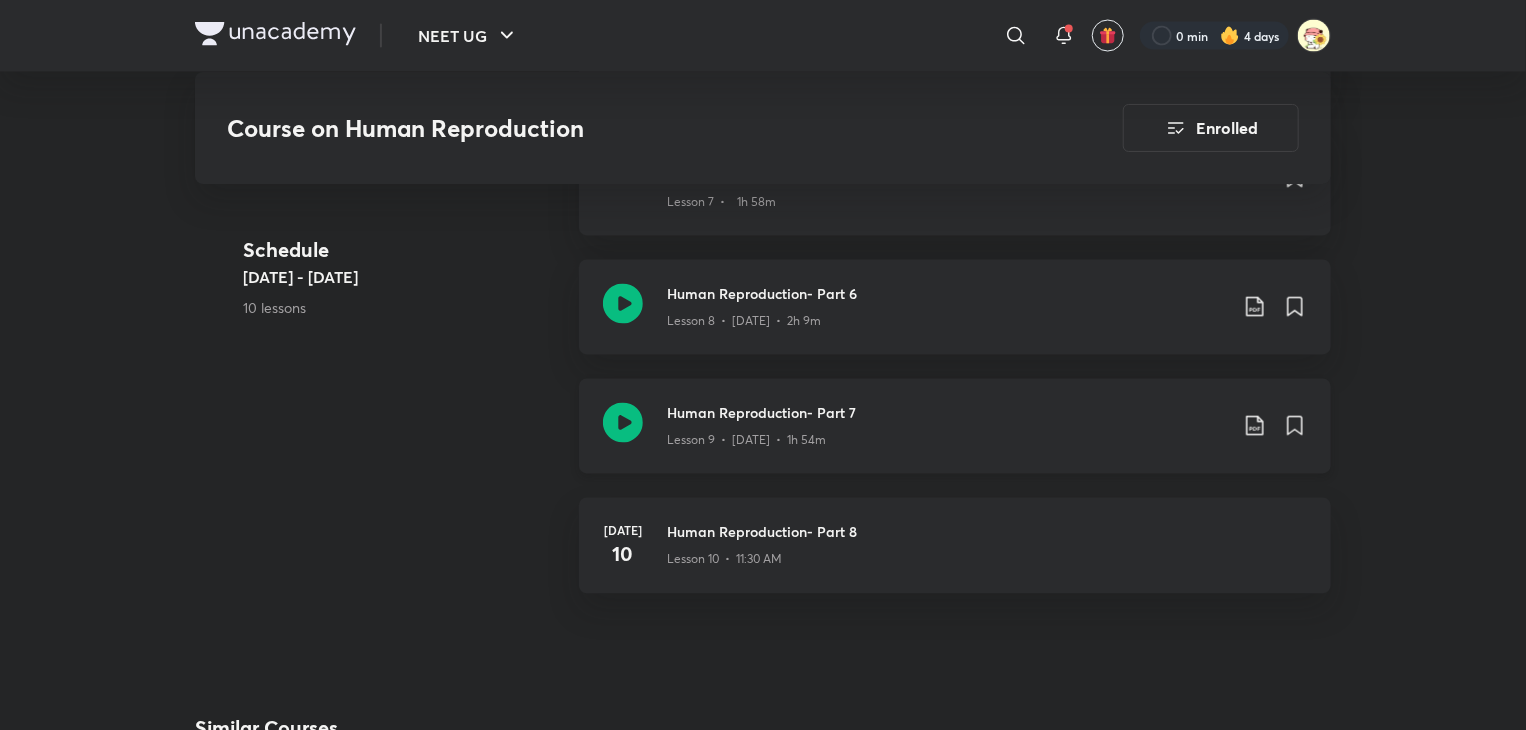 click on "Lesson 9  •  Jul 9  •  1h 54m" at bounding box center [746, -759] 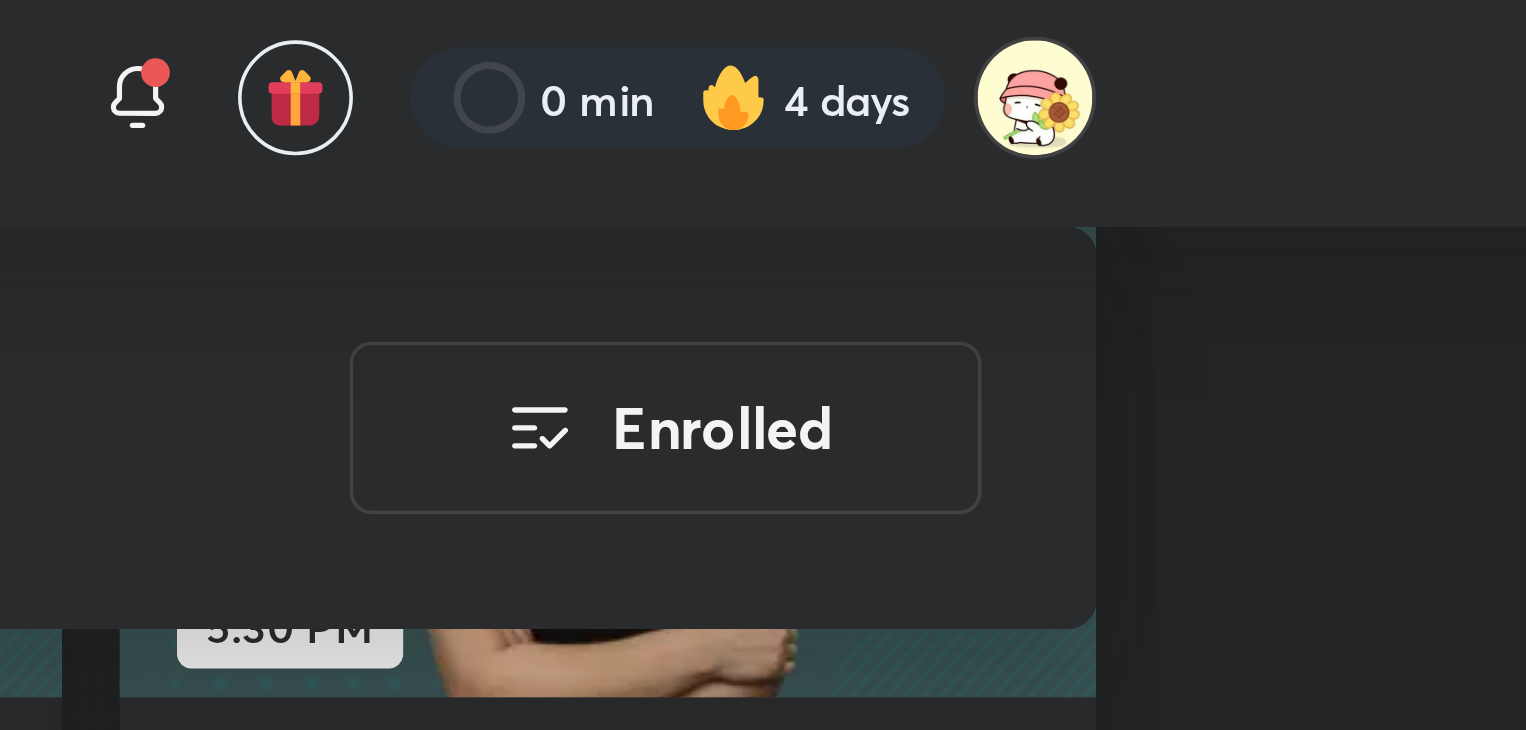 scroll, scrollTop: 2551, scrollLeft: 0, axis: vertical 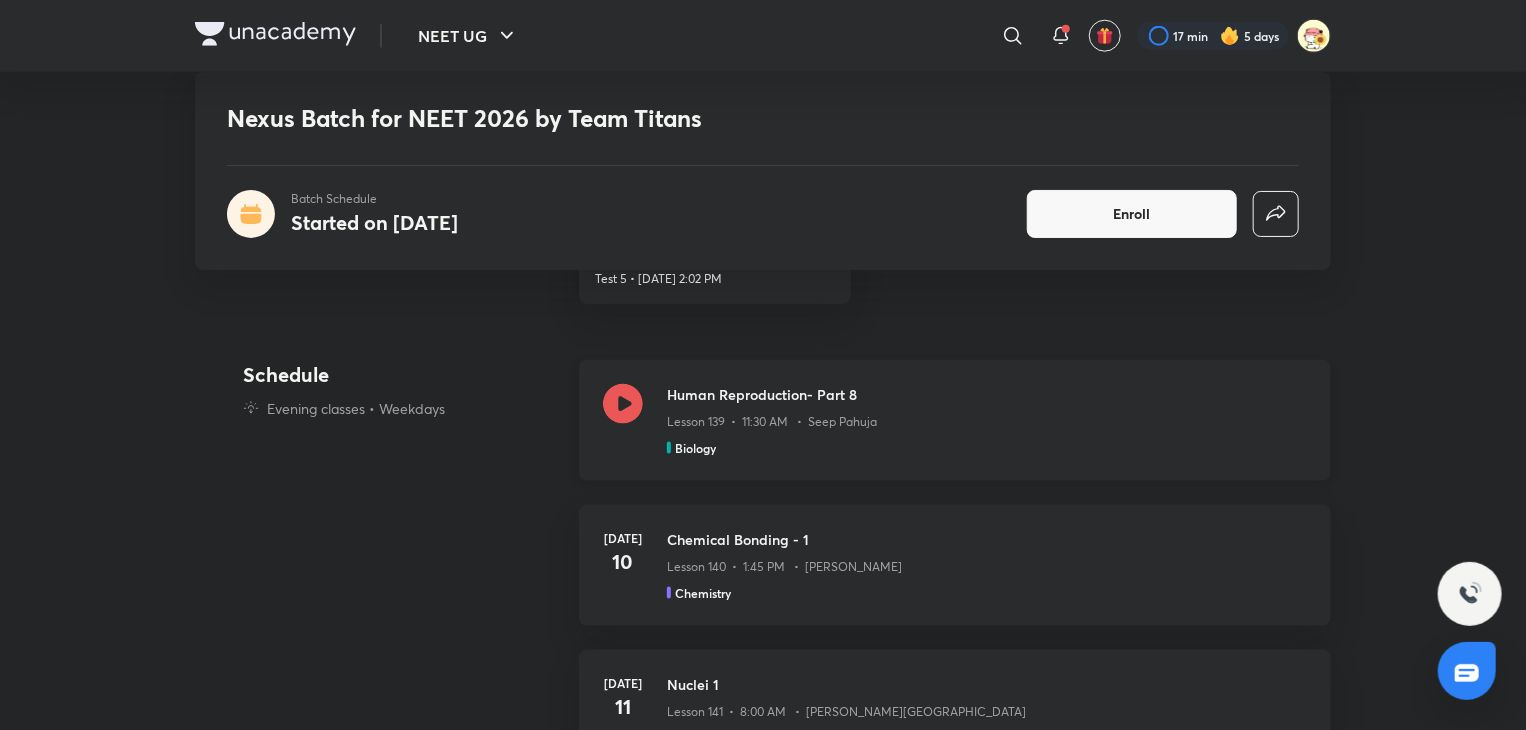 click on "Lesson 139  •  11:30 AM   •  Seep Pahuja" at bounding box center [772, 422] 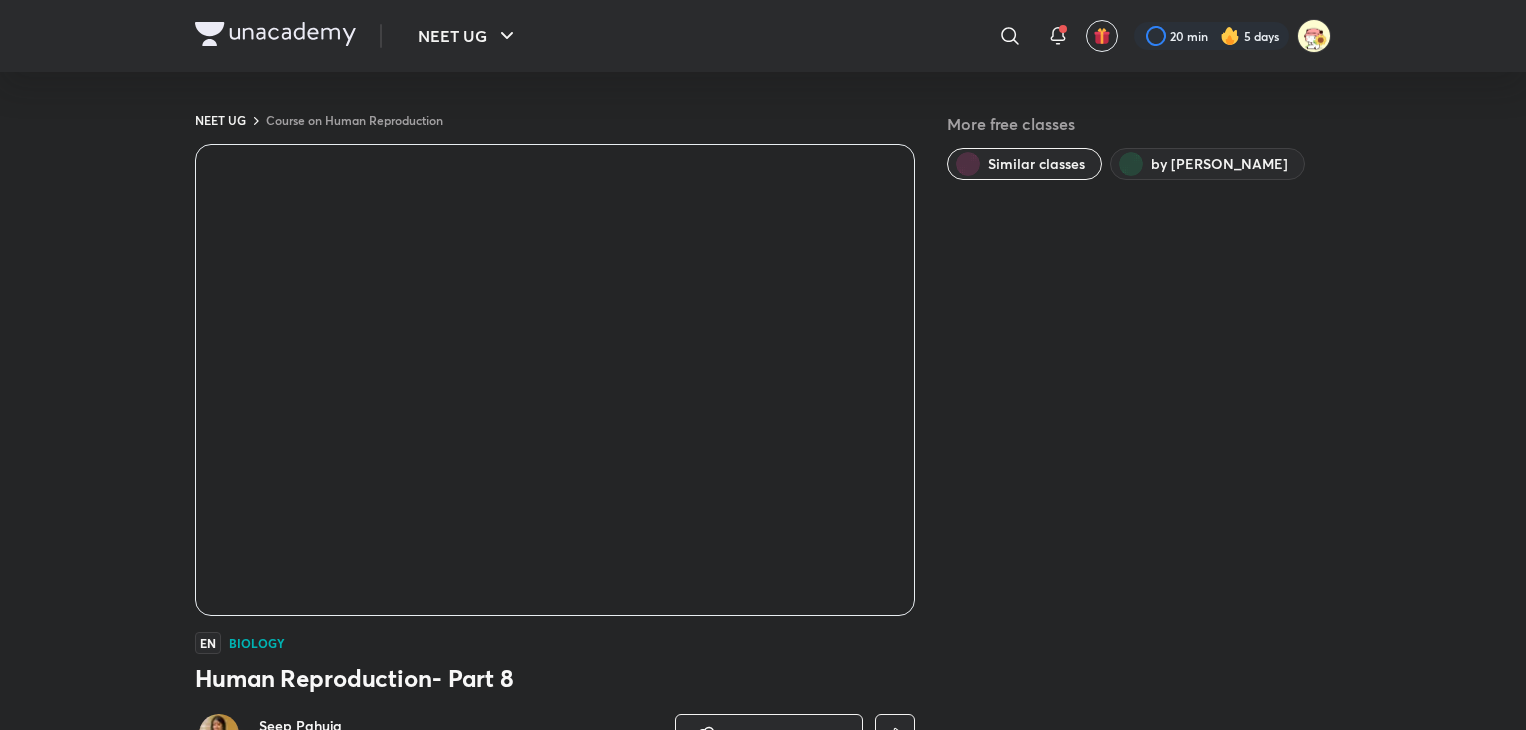 scroll, scrollTop: 0, scrollLeft: 0, axis: both 